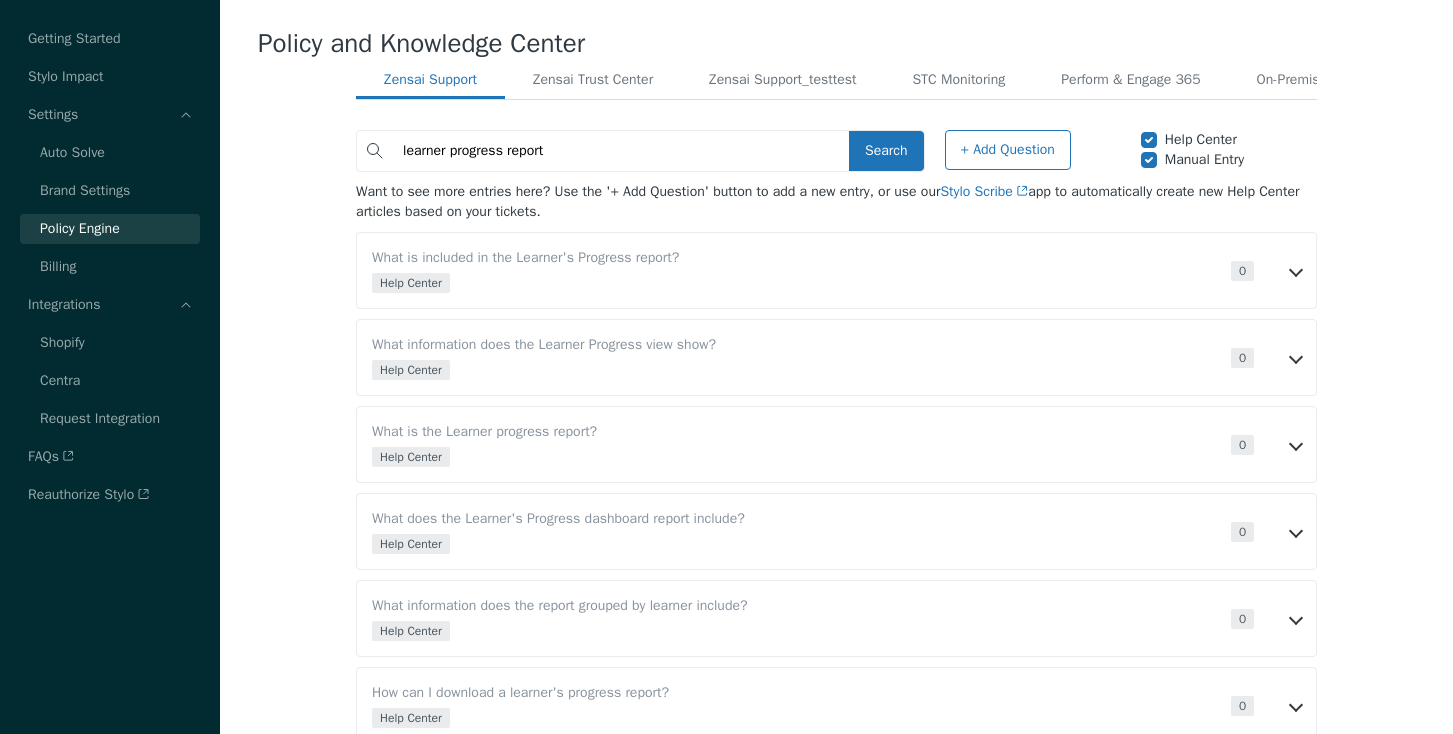 scroll, scrollTop: 0, scrollLeft: 0, axis: both 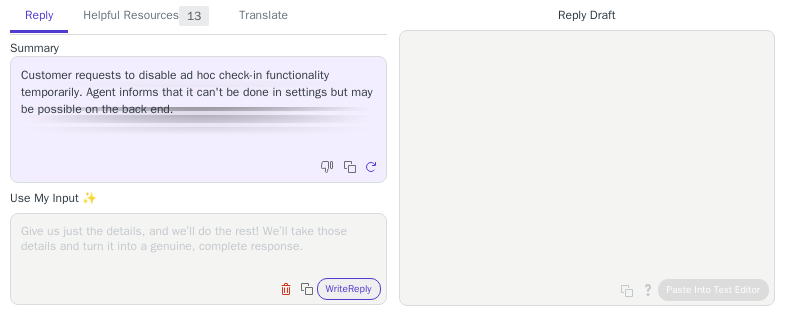 click at bounding box center [198, 246] 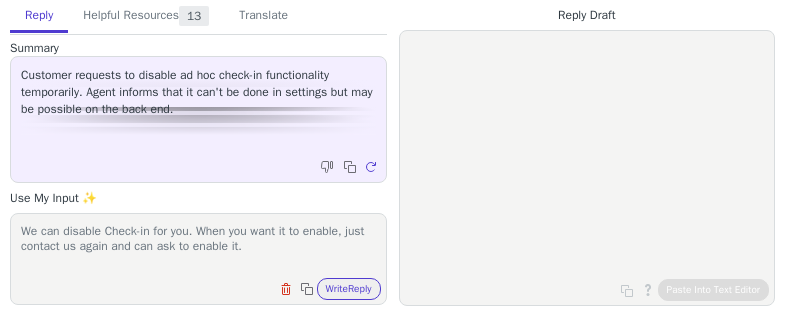 scroll, scrollTop: 48, scrollLeft: 0, axis: vertical 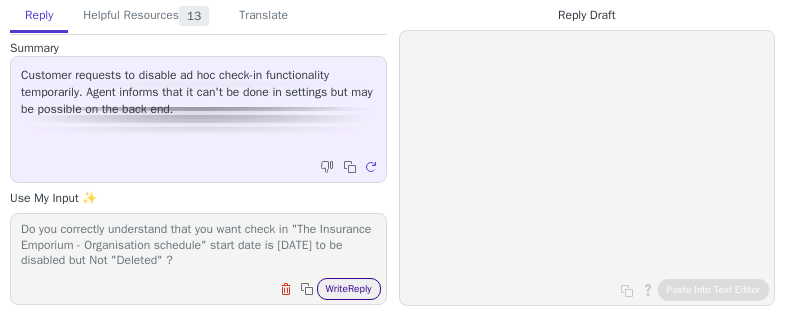 type on "We can disable Check-in for you. When you want it to enable, just contact us again and can ask to enable it.
Do you correctly understand that you want check in "The Insurance Emporium - Organisation schedule" start date is 01/07/2025 to be disabled but Not "Deleted" ?" 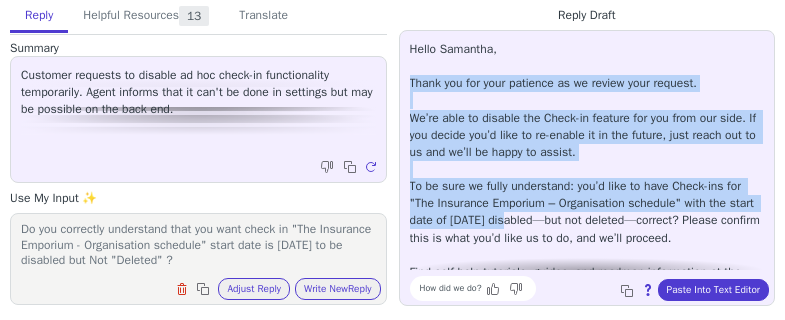 scroll, scrollTop: 62, scrollLeft: 0, axis: vertical 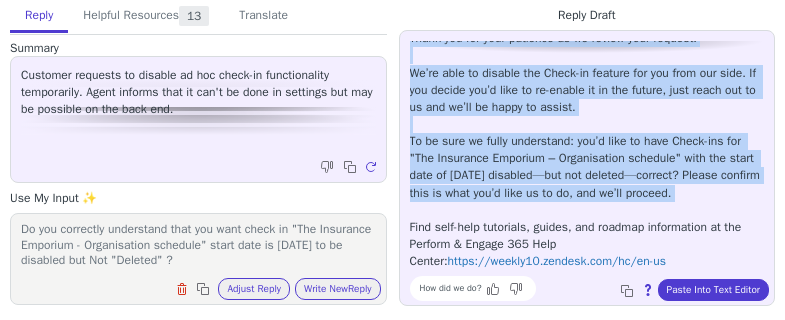 drag, startPoint x: 409, startPoint y: 78, endPoint x: 535, endPoint y: 211, distance: 183.20753 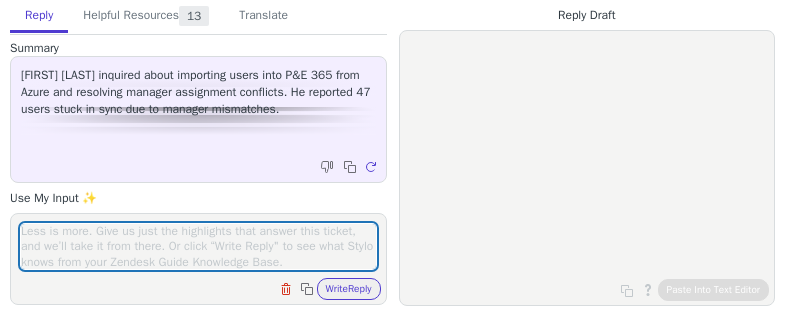 scroll, scrollTop: 0, scrollLeft: 0, axis: both 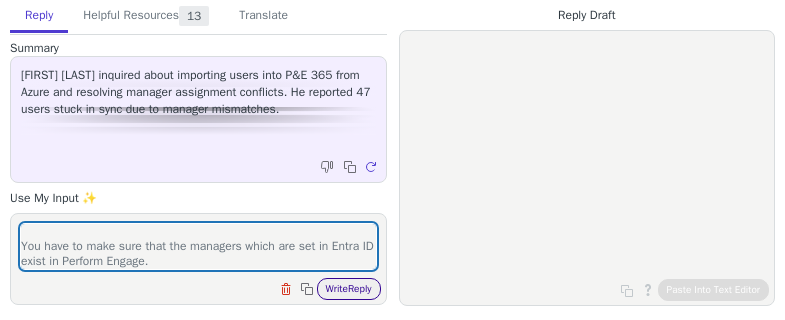 type on "Hello Rob,
You have to make sure that the managers which are set in Entra ID exist in Perform Engage." 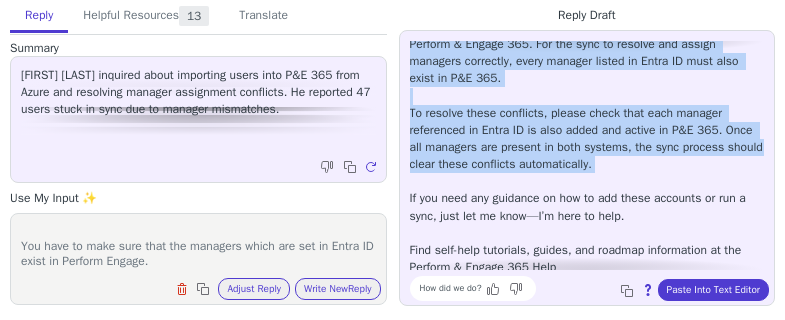 scroll, scrollTop: 165, scrollLeft: 0, axis: vertical 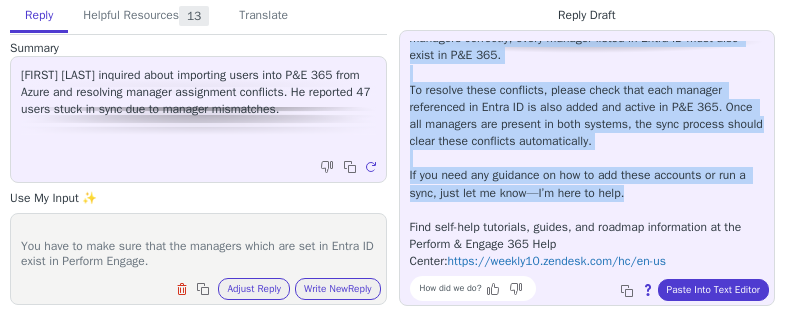 drag, startPoint x: 409, startPoint y: 47, endPoint x: 660, endPoint y: 200, distance: 293.95578 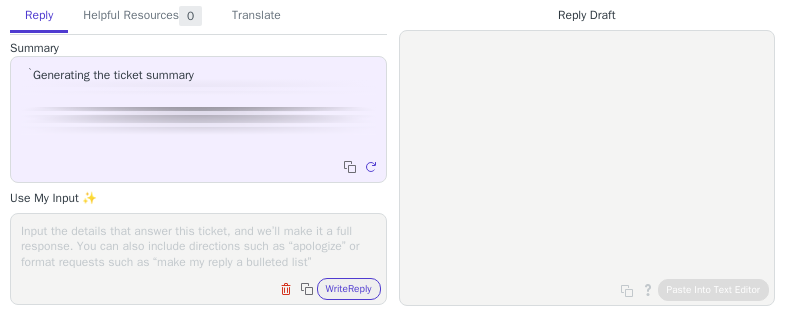 scroll, scrollTop: 0, scrollLeft: 0, axis: both 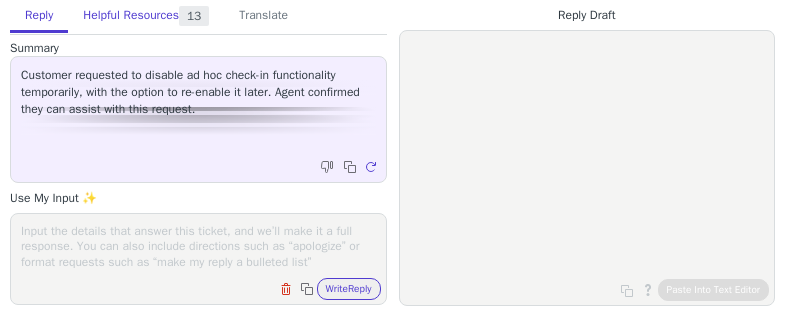 click on "Helpful Resources  13" at bounding box center [146, 17] 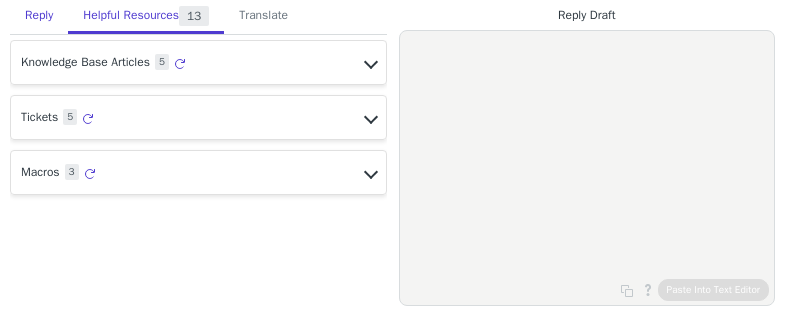 click on "Reply" at bounding box center (39, 16) 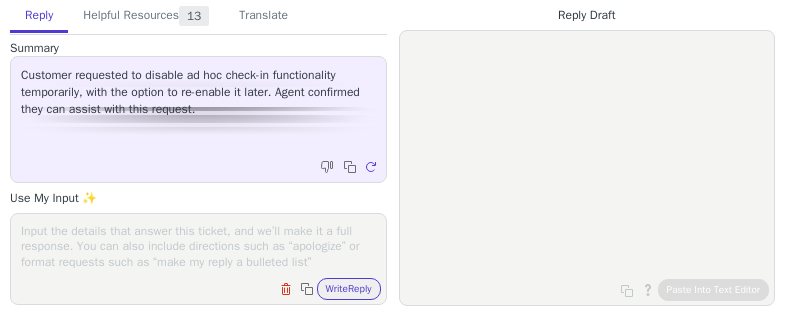 click at bounding box center [198, 246] 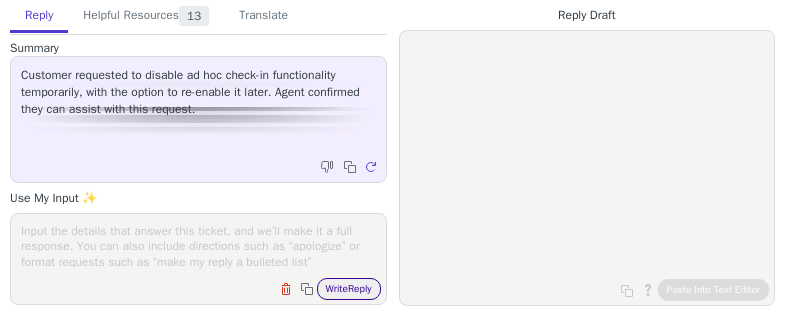 paste on "Hello [FIRST],
I have an update for you. You can also change your check in start date, what will temrorary disable it for some time.
Go to Orgamization>> select check-ins>> check click on the 3 dots near your check in and click "Edit" then change "start date" and save the changes.
Please confirm if I've asnwered your question" 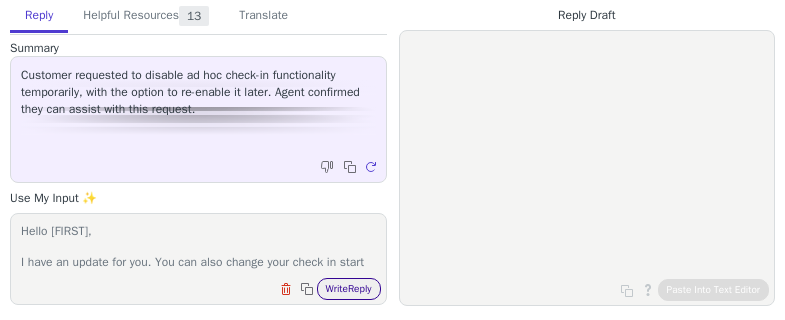 scroll, scrollTop: 93, scrollLeft: 0, axis: vertical 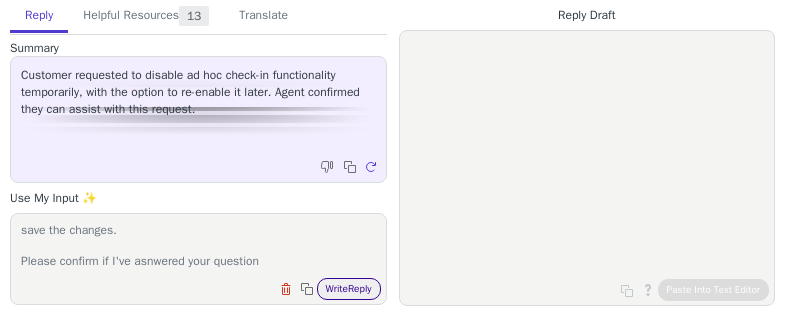 type on "Hello [FIRST],
I have an update for you. You can also change your check in start date, what will temrorary disable it for some time.
Go to Orgamization>> select check-ins>> check click on the 3 dots near your check in and click "Edit" then change "start date" and save the changes.
Please confirm if I've asnwered your question" 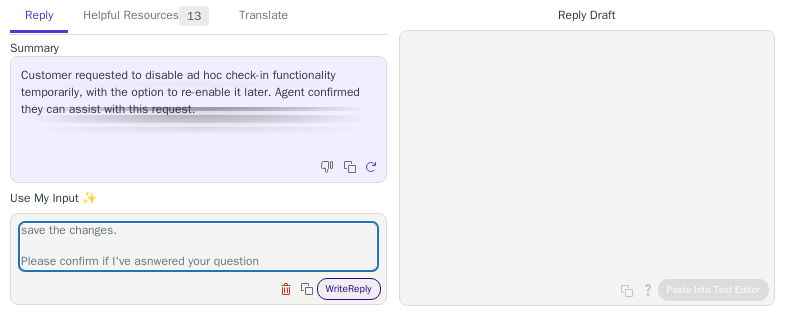 click on "Write  Reply" at bounding box center (349, 289) 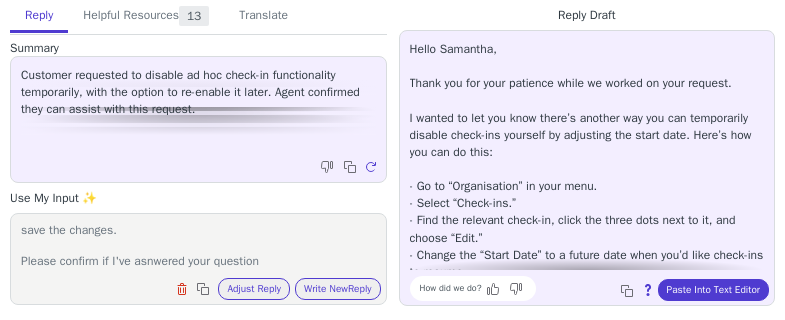click on "Hello [FIRST], Thank you for your patience while we worked on your request. I wanted to let you know there’s another way you can temporarily disable check-ins yourself by adjusting the start date. Here’s how you can do this: - Go to “Organisation” in your menu. - Select “Check-ins.” - Find the relevant check-in, click the three dots next to it, and choose “Edit.” - Change the “Start Date” to a future date when you’d like check-ins to resume. - Don’t forget to save your changes! This will pause the check-in feature until the new start date you set. If you need the check-ins enabled again sooner, just update the start date back. Could you let me know if this answers your question, or if you’d like us to proceed with disabling the check-in on our end as discussed earlier? Find self-help tutorials, guides, and roadmap updates at the Perform & Engage 365 Help Center: https://weekly10.zendesk.com/hc/en-us" at bounding box center (587, 272) 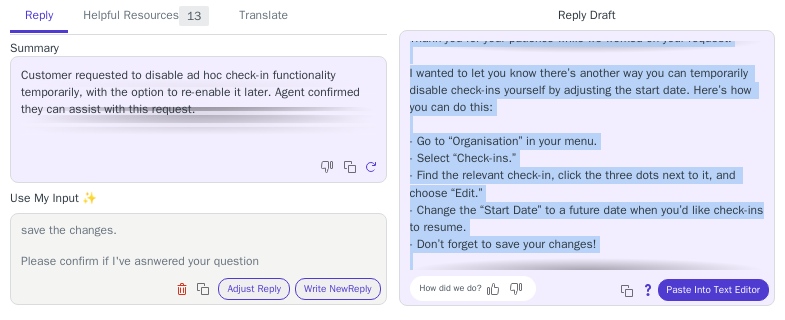 scroll, scrollTop: 233, scrollLeft: 0, axis: vertical 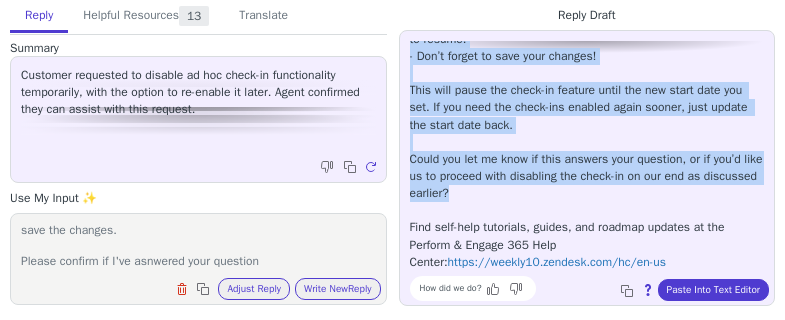 drag, startPoint x: 408, startPoint y: 47, endPoint x: 604, endPoint y: 197, distance: 246.81168 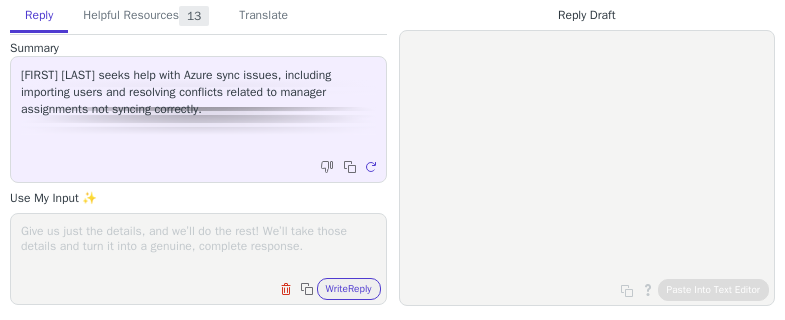 scroll, scrollTop: 0, scrollLeft: 0, axis: both 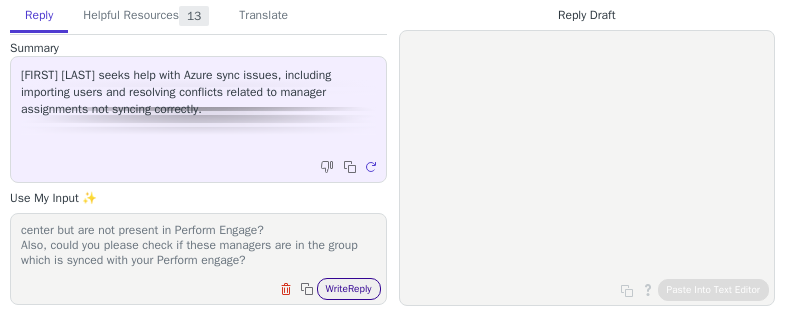 type on "Hello [FIRST] [LAST],
Could you please provide first name, last name and email addresses of these 4 managers which are present in Entra admin center but are not present in Perform Engage?
Also, could you please check if these managers are in the group which is synced with your Perform engage?" 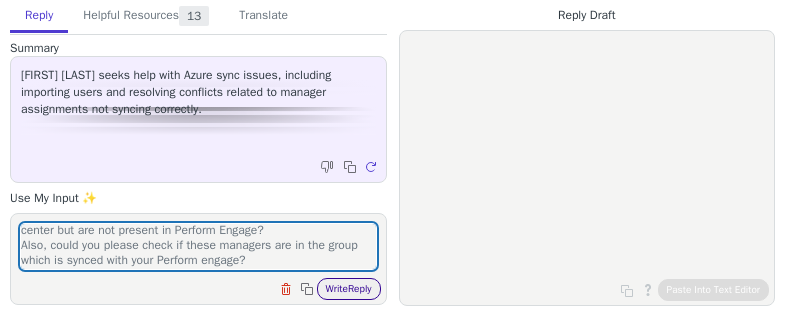 click on "Write  Reply" at bounding box center (349, 289) 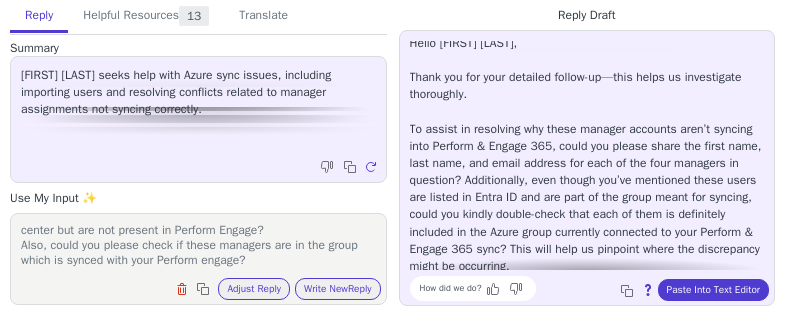 scroll, scrollTop: 0, scrollLeft: 0, axis: both 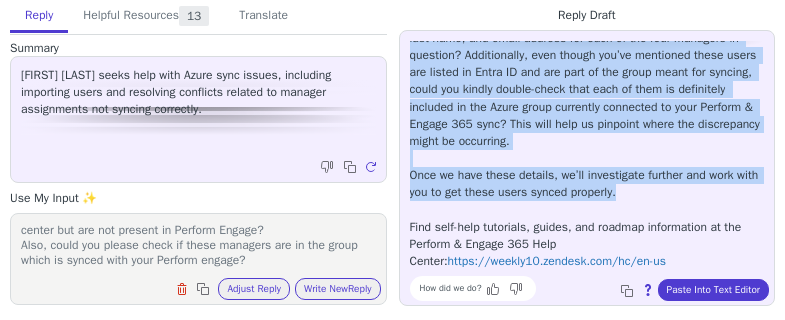 drag, startPoint x: 410, startPoint y: 43, endPoint x: 651, endPoint y: 196, distance: 285.46454 